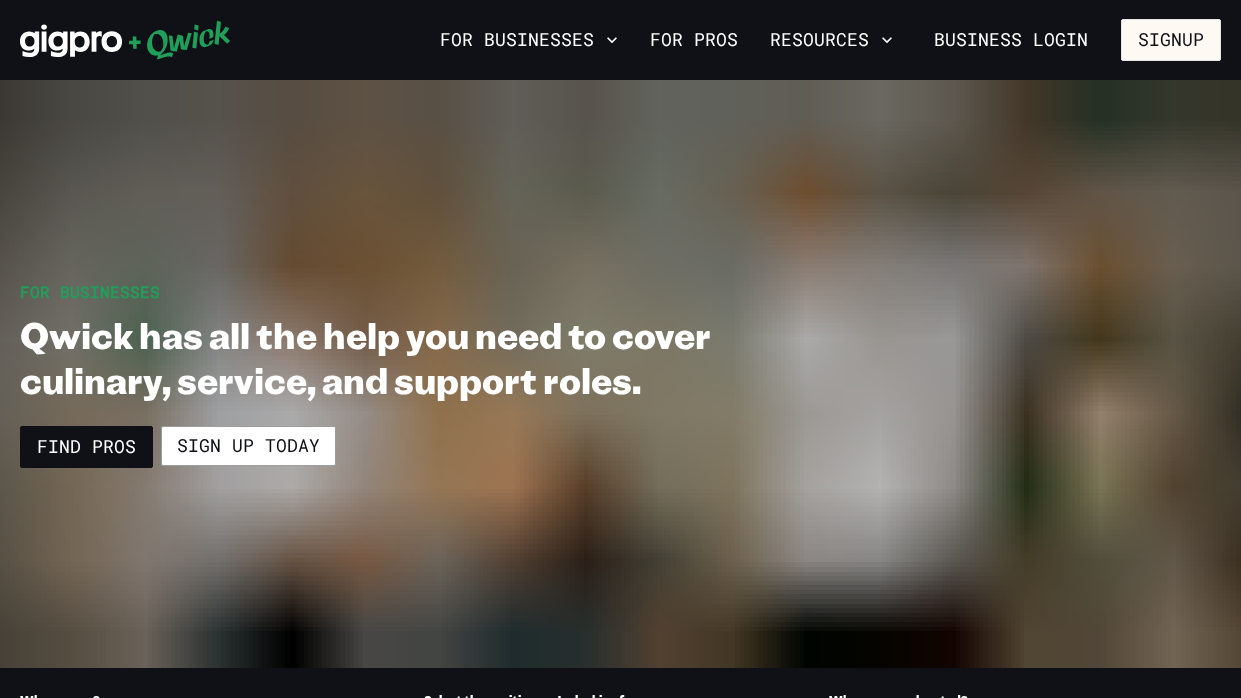 scroll, scrollTop: 0, scrollLeft: 0, axis: both 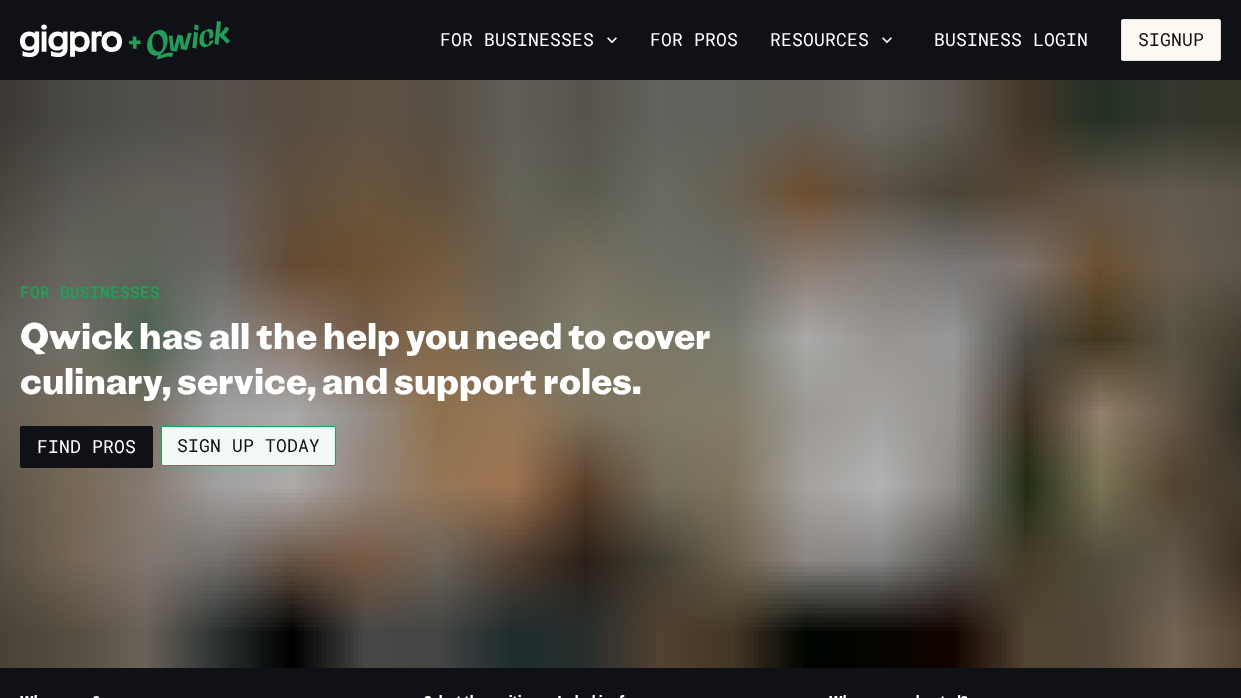 click on "Sign up today" at bounding box center (248, 446) 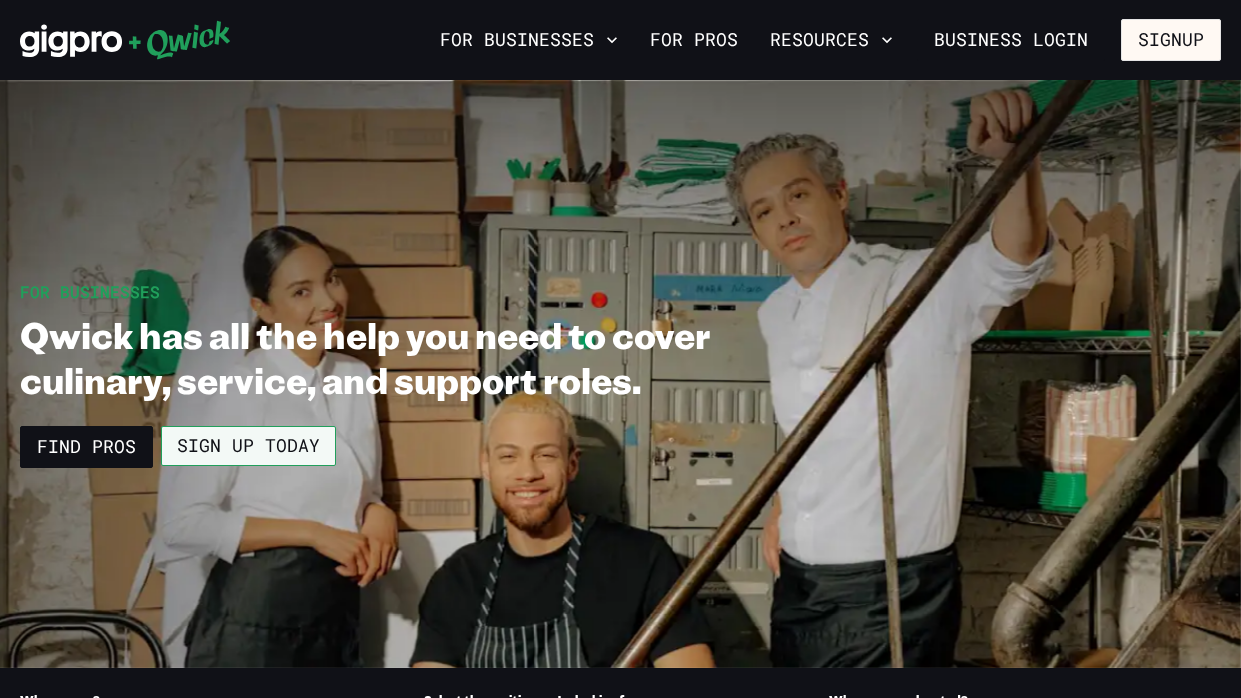 scroll, scrollTop: 0, scrollLeft: 0, axis: both 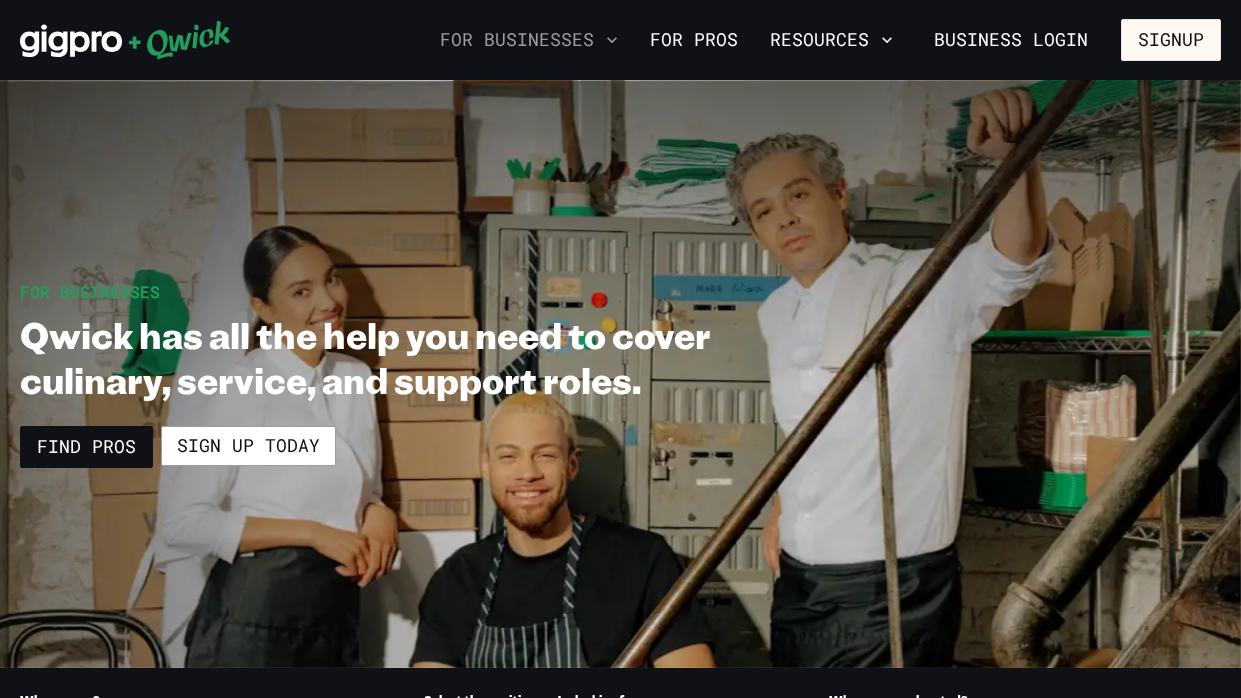 click 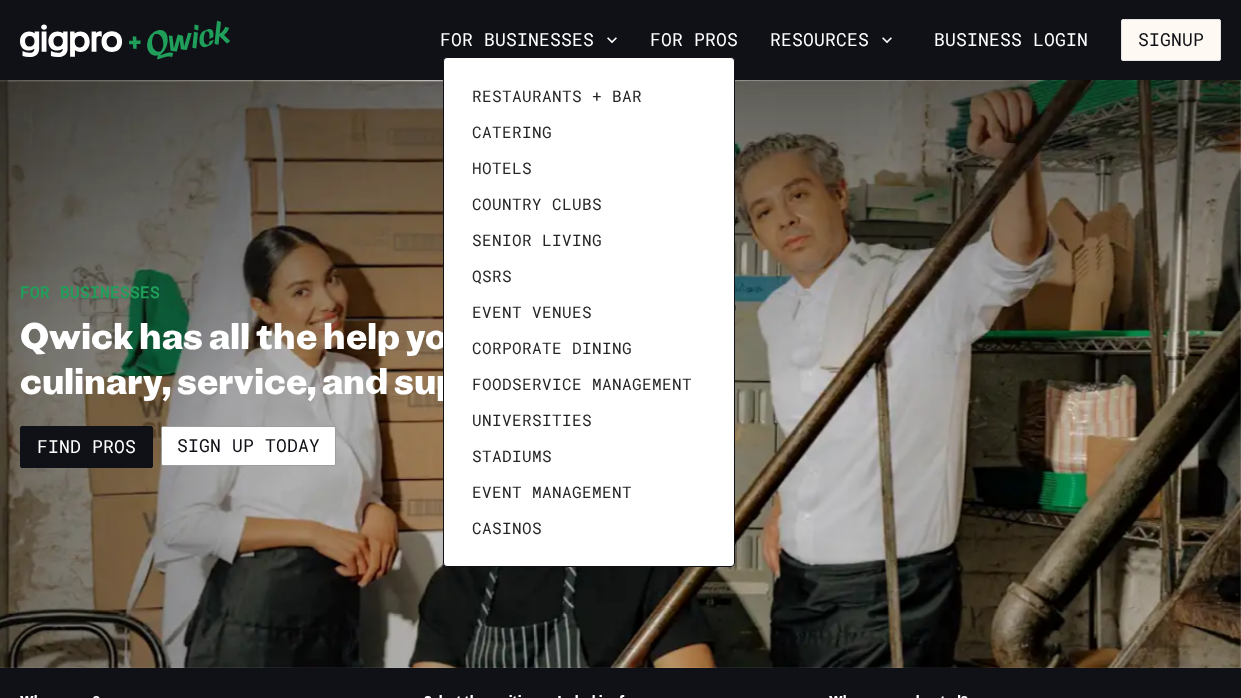 click at bounding box center [620, 349] 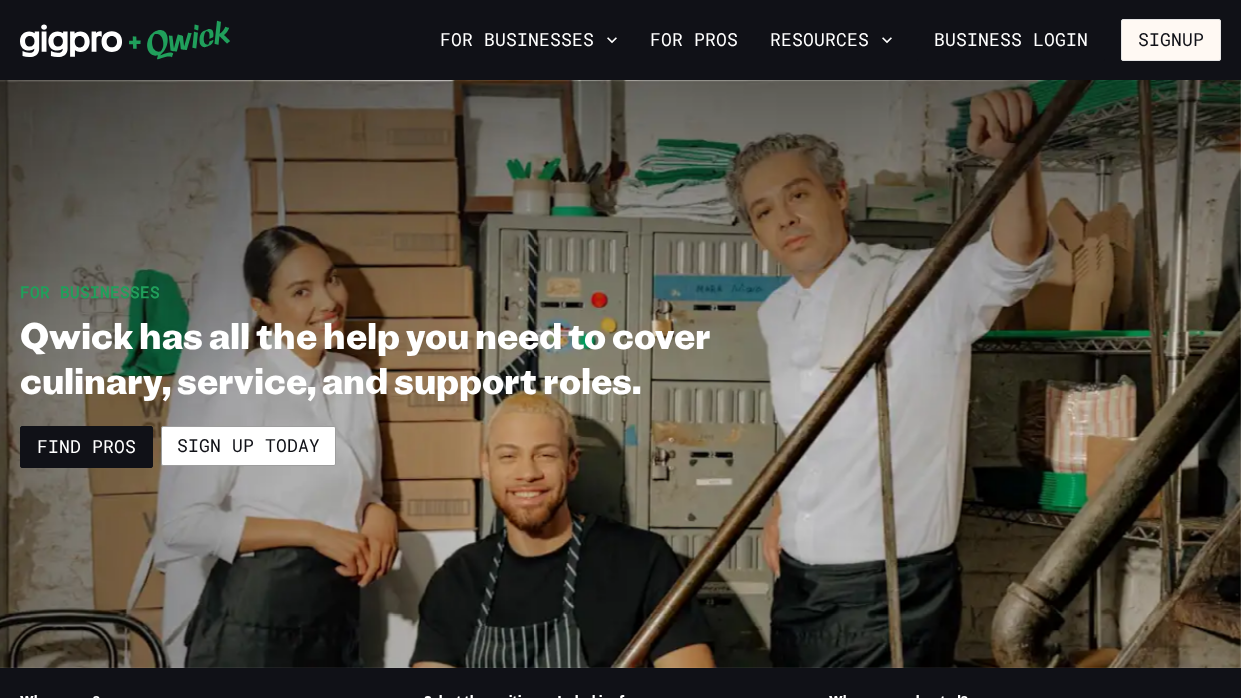 scroll, scrollTop: 0, scrollLeft: 0, axis: both 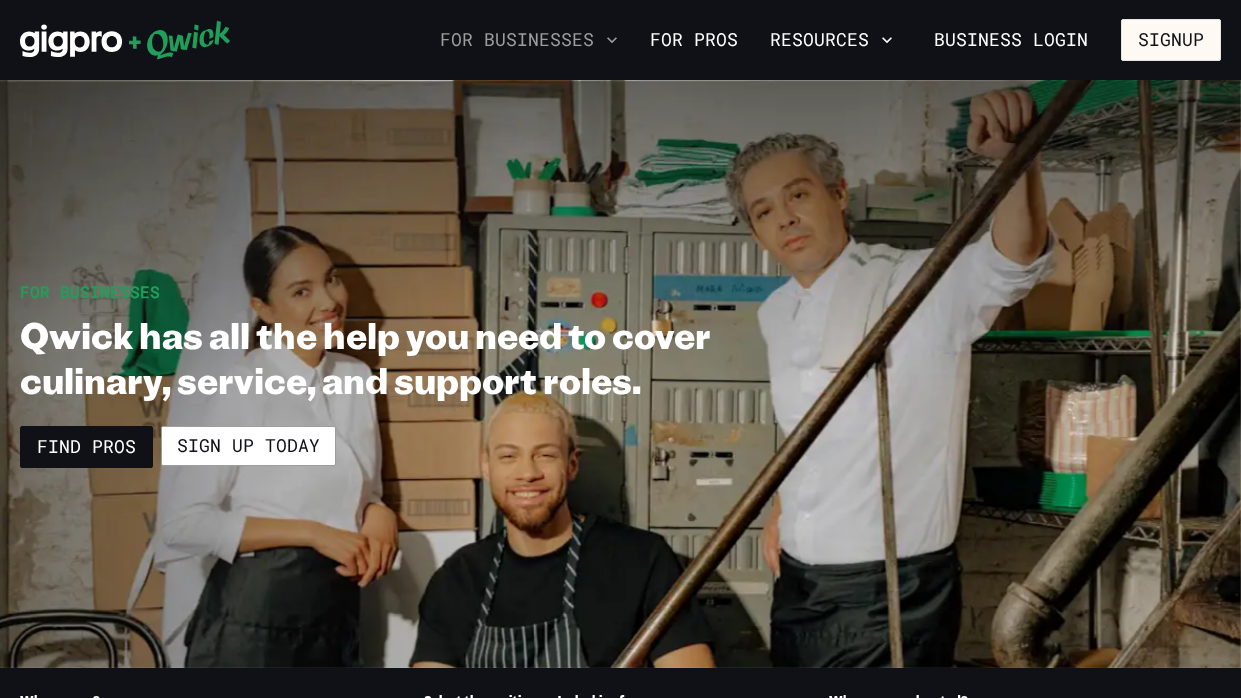 click 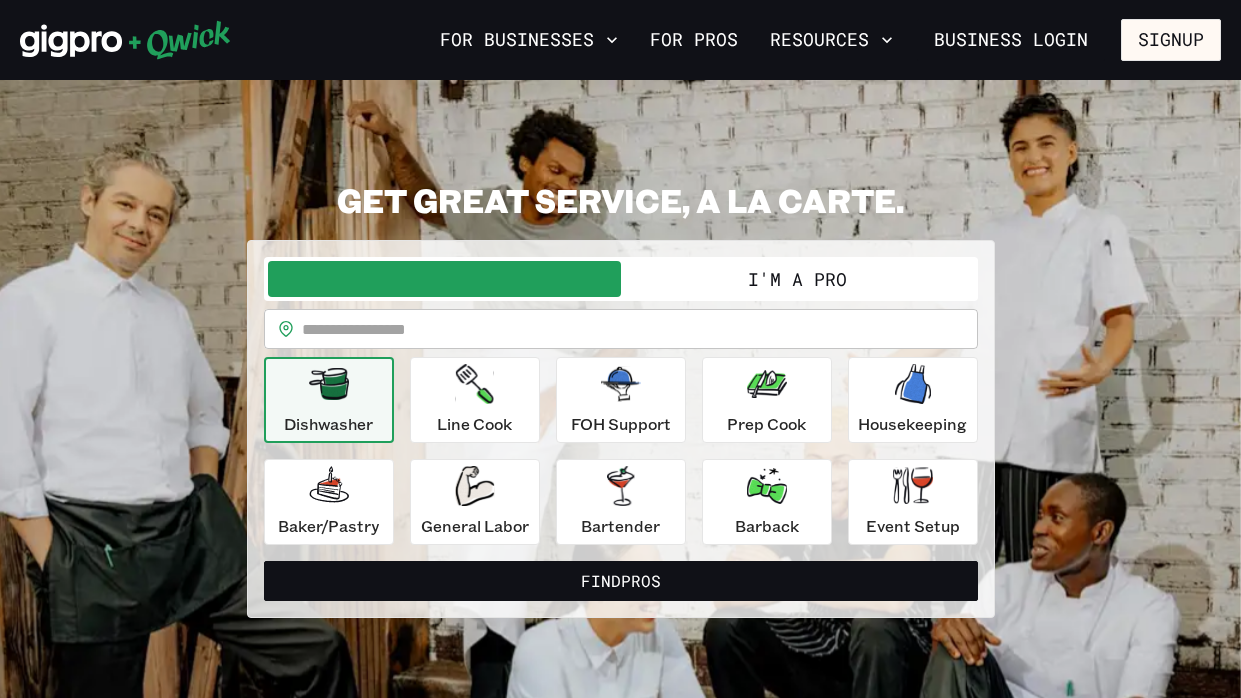 scroll, scrollTop: 0, scrollLeft: 0, axis: both 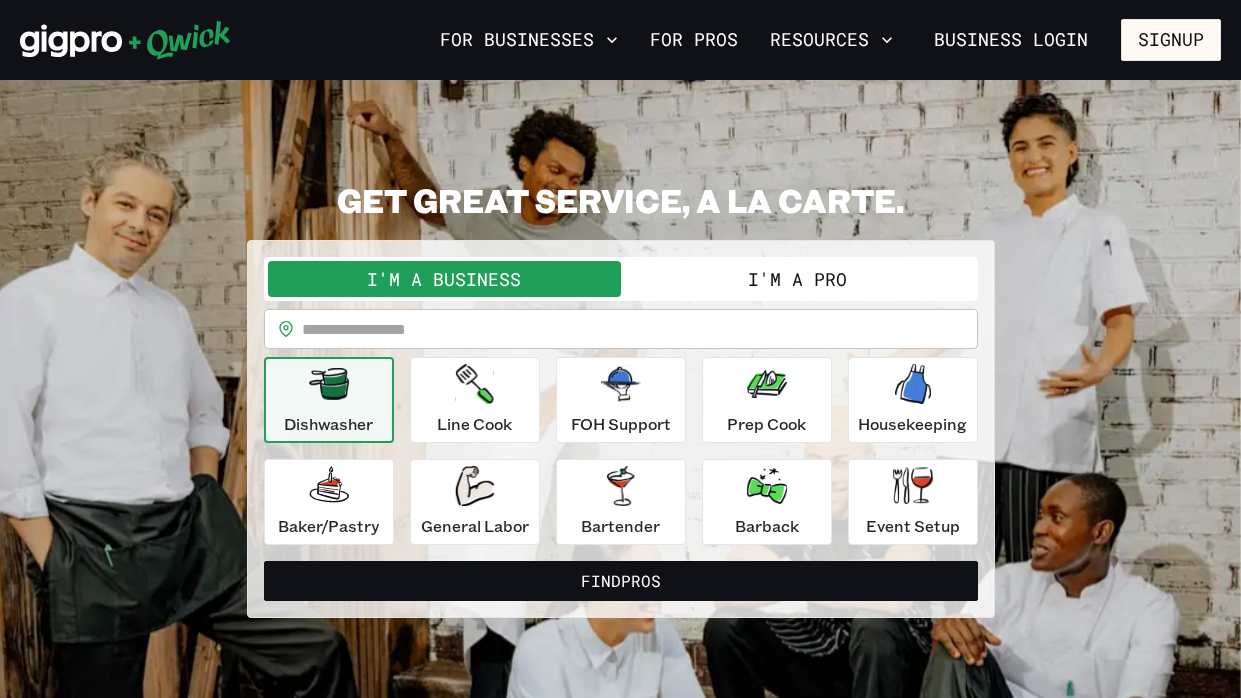 click on "I'm a Pro" at bounding box center [797, 279] 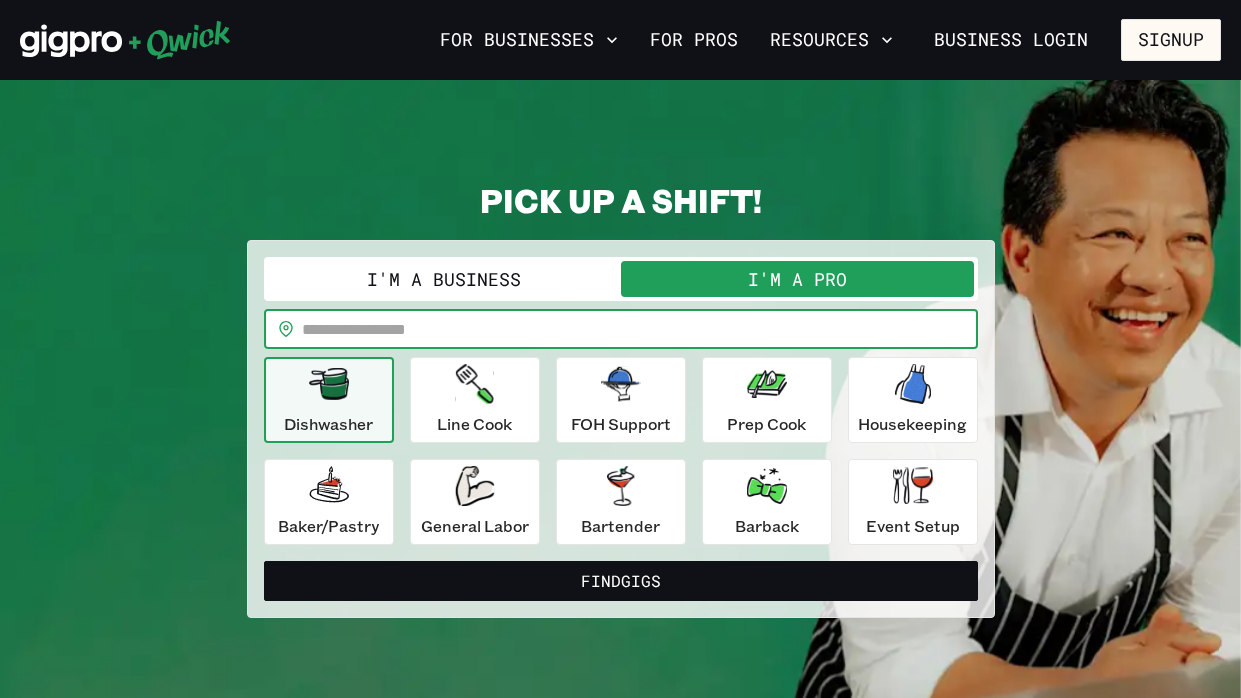 click at bounding box center [640, 329] 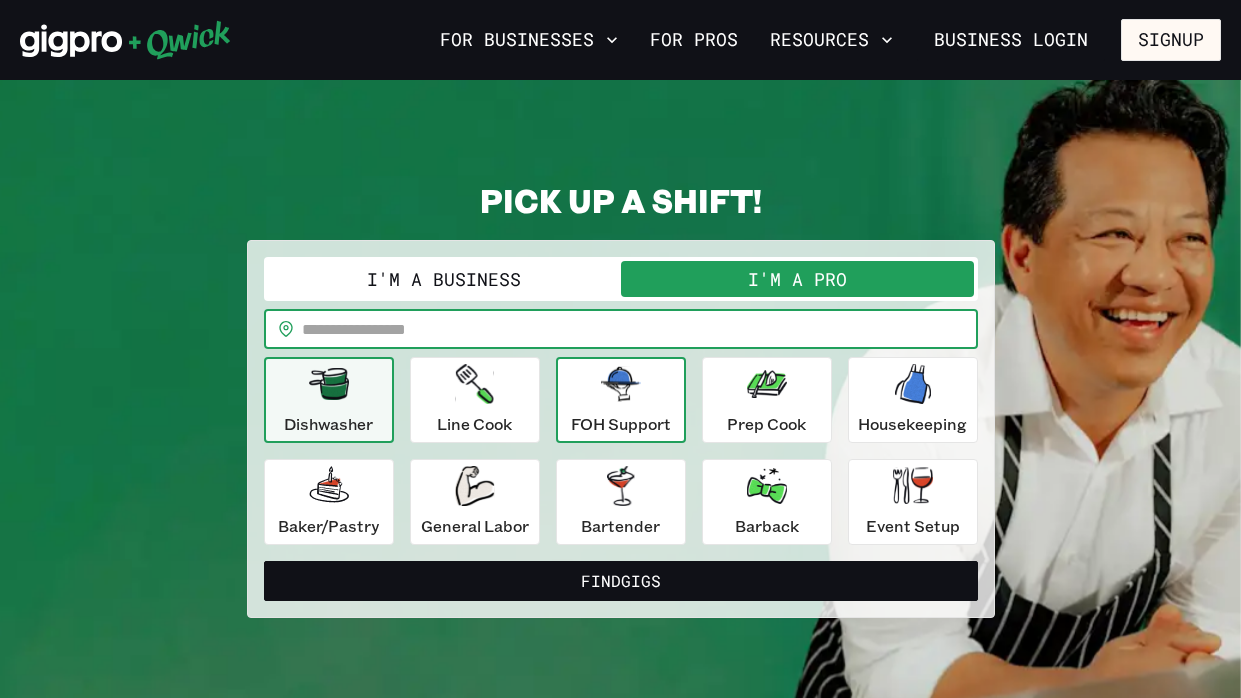 type on "*****" 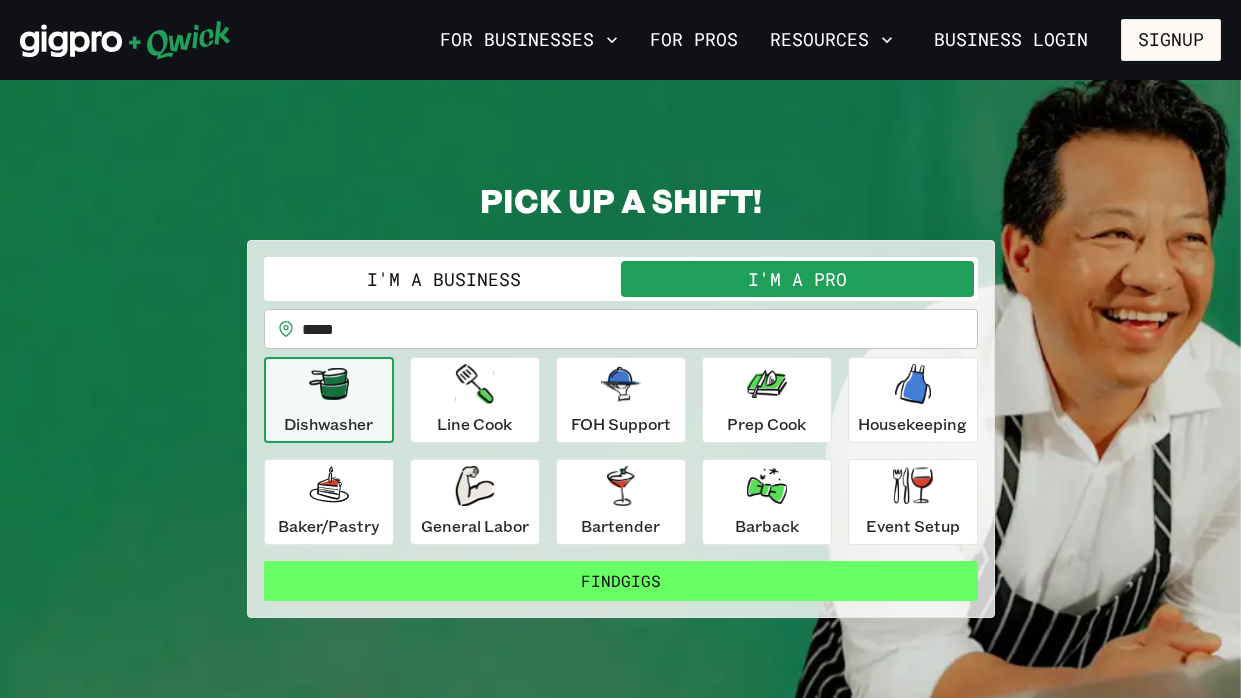 click on "Find  Gigs" at bounding box center [621, 581] 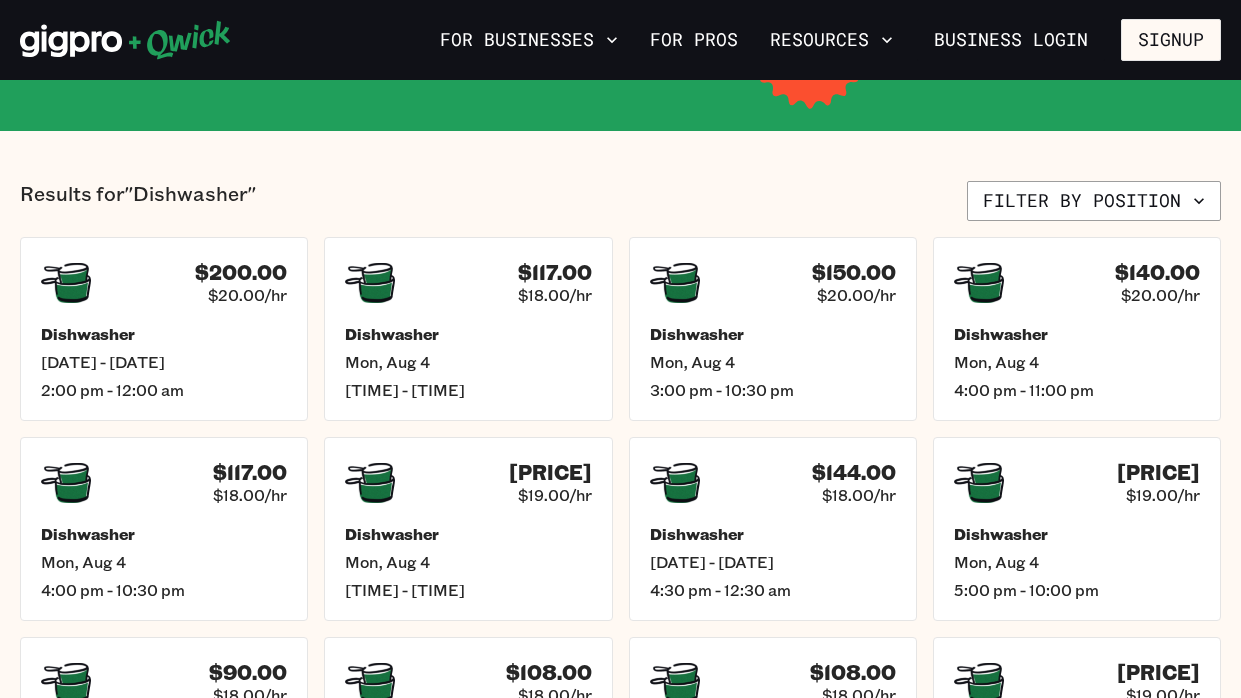 scroll, scrollTop: 0, scrollLeft: 0, axis: both 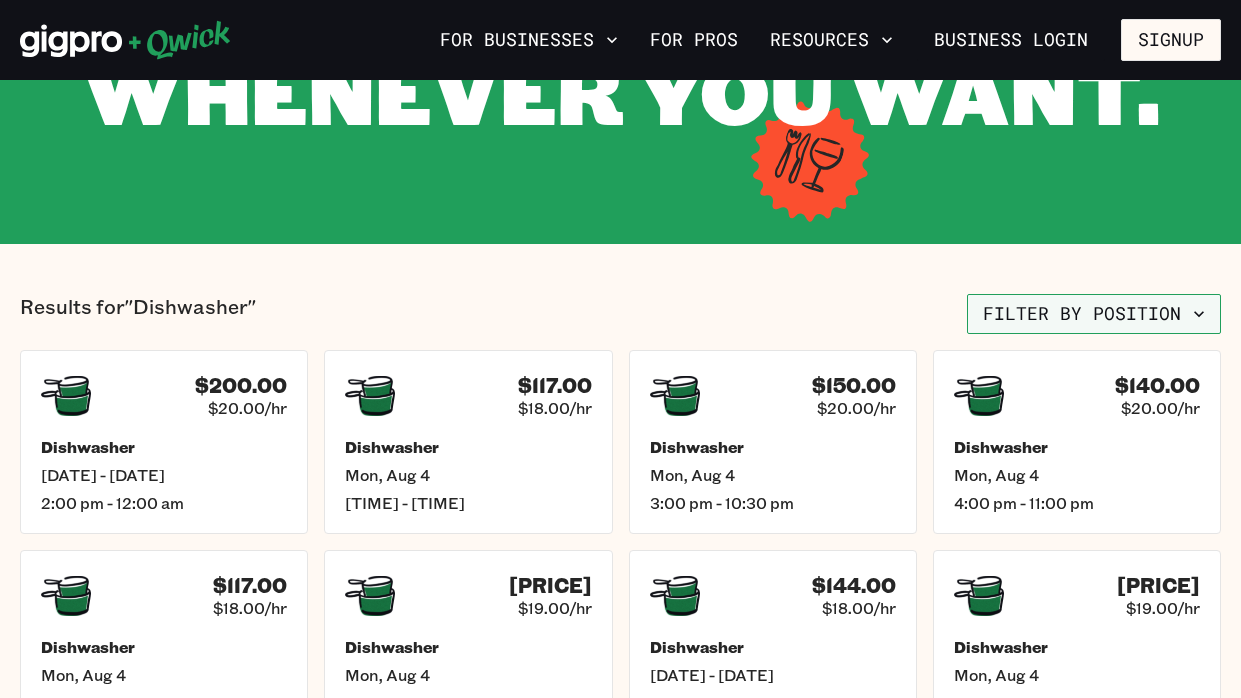 click 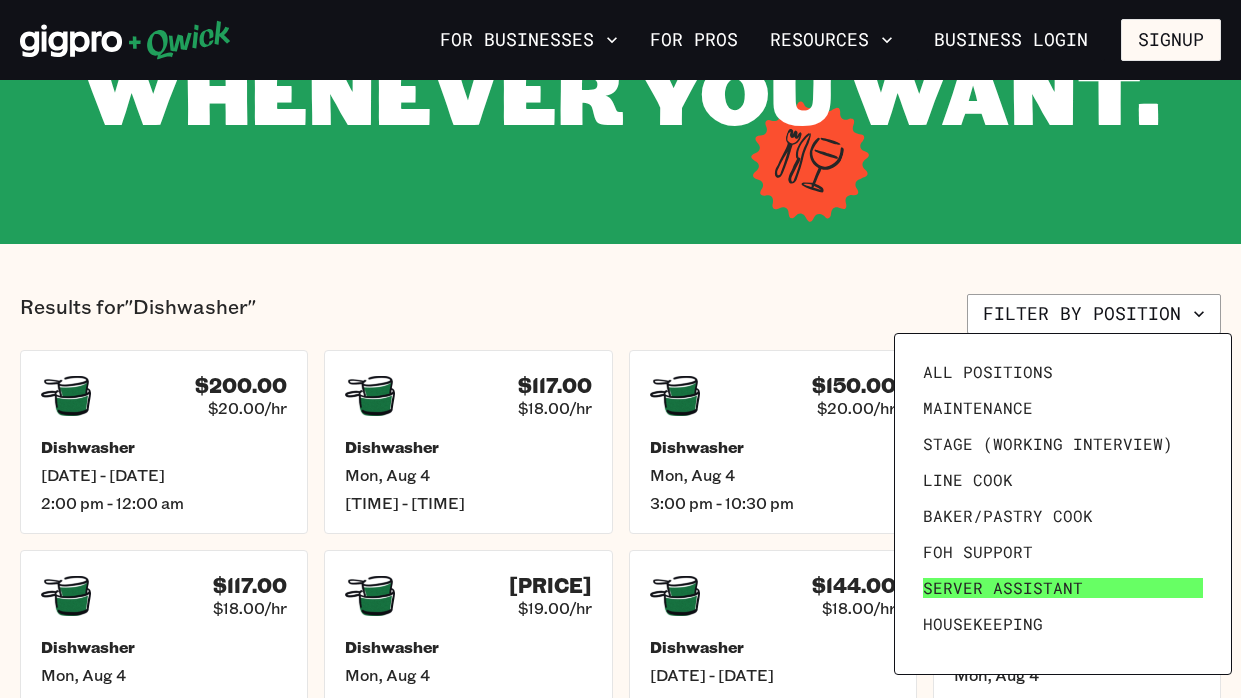 click on "Server Assistant" at bounding box center [1063, 588] 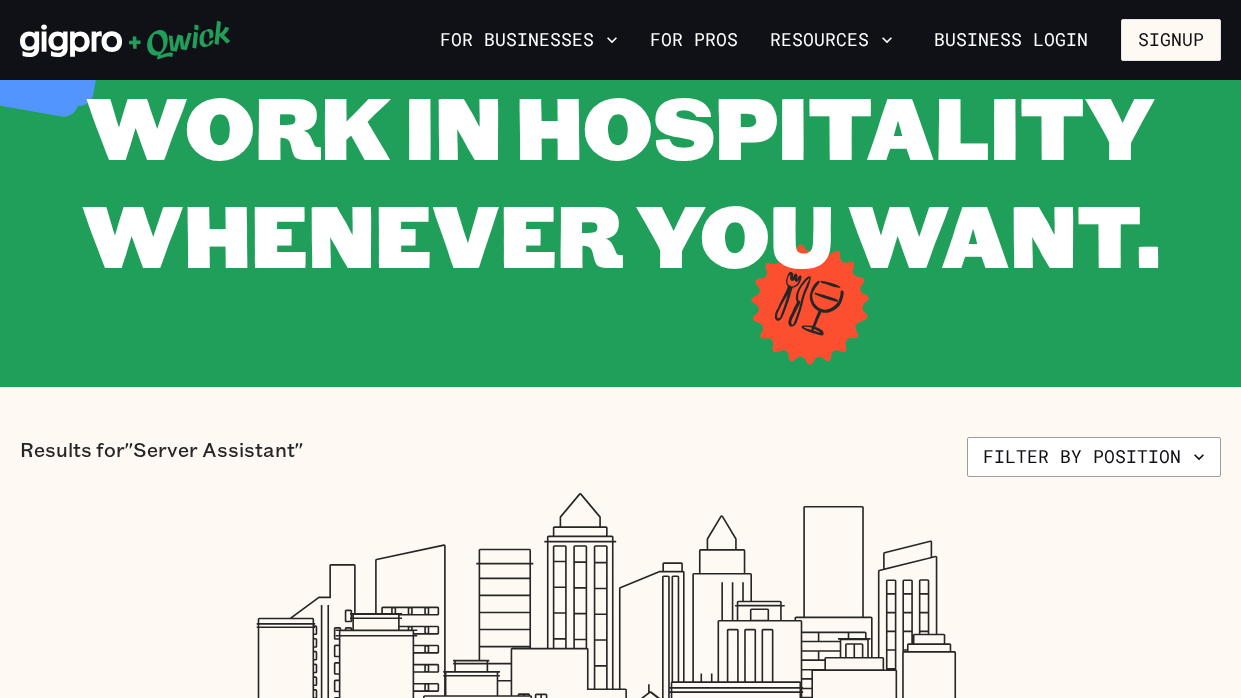scroll, scrollTop: 119, scrollLeft: 0, axis: vertical 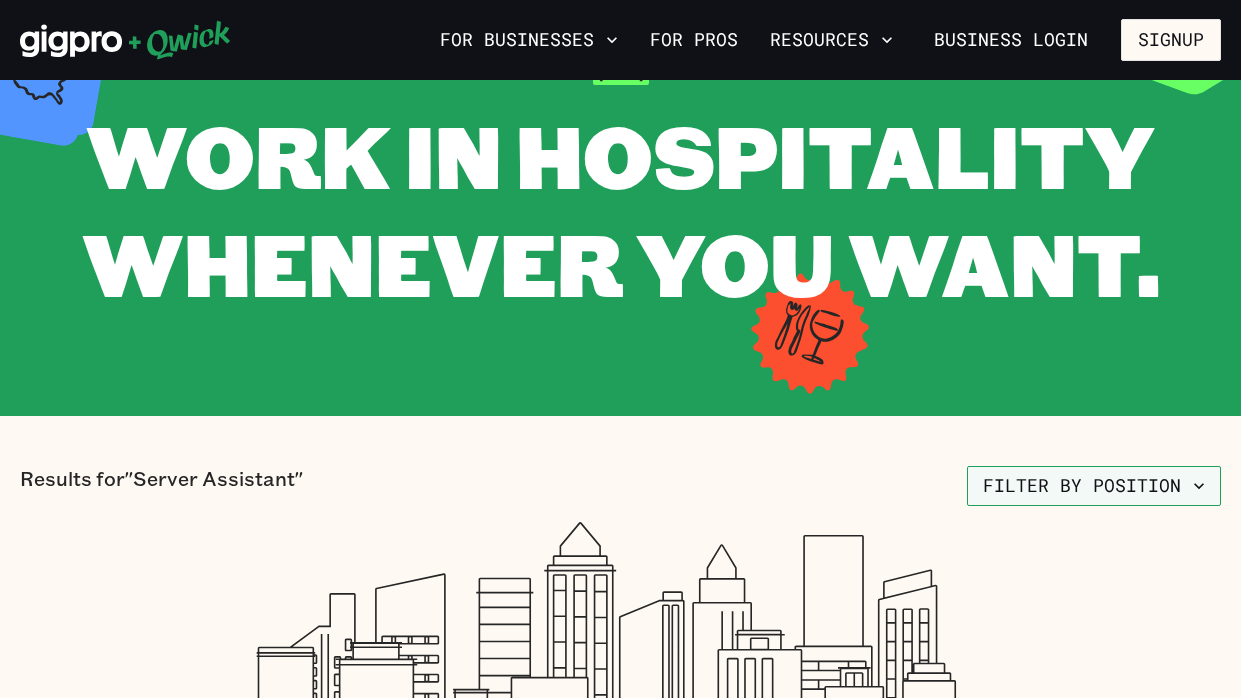 click 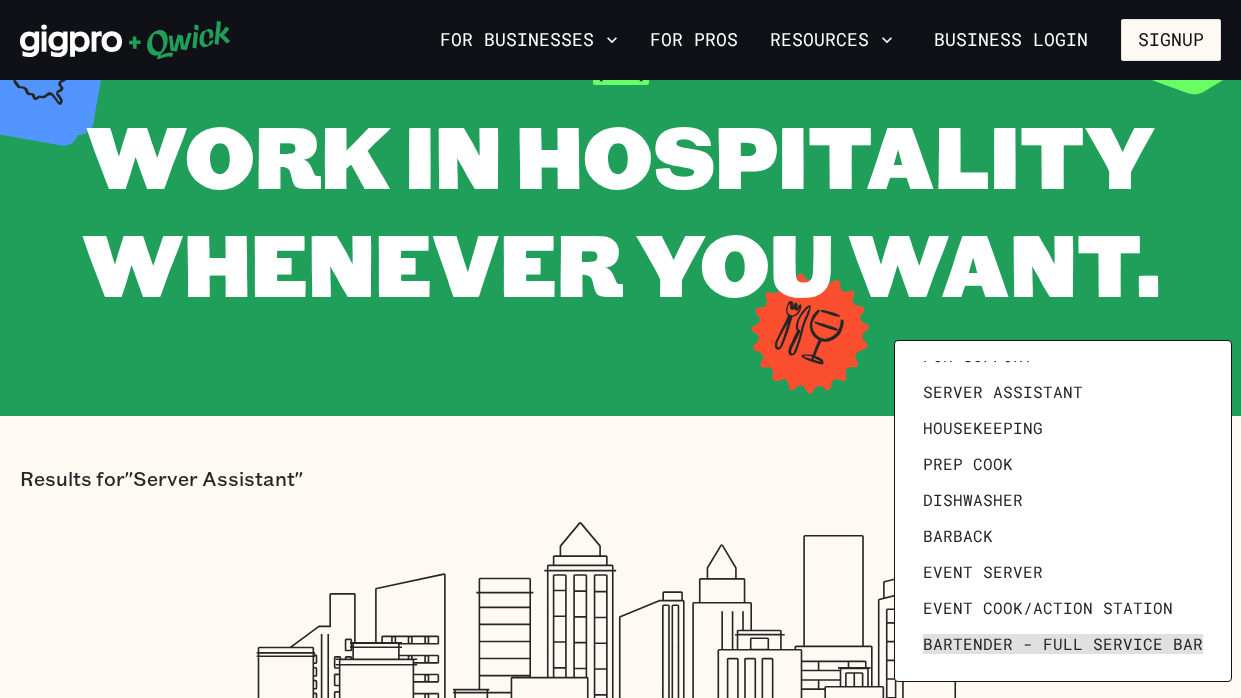 scroll, scrollTop: 276, scrollLeft: 0, axis: vertical 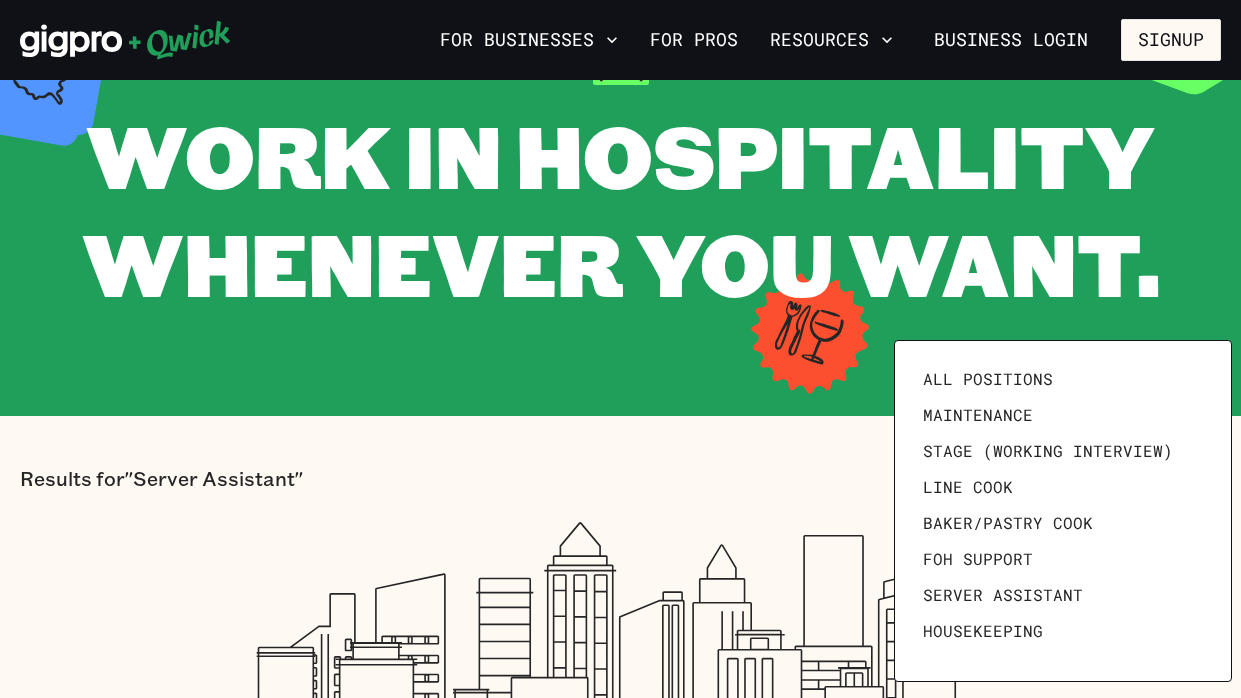 click at bounding box center (620, 349) 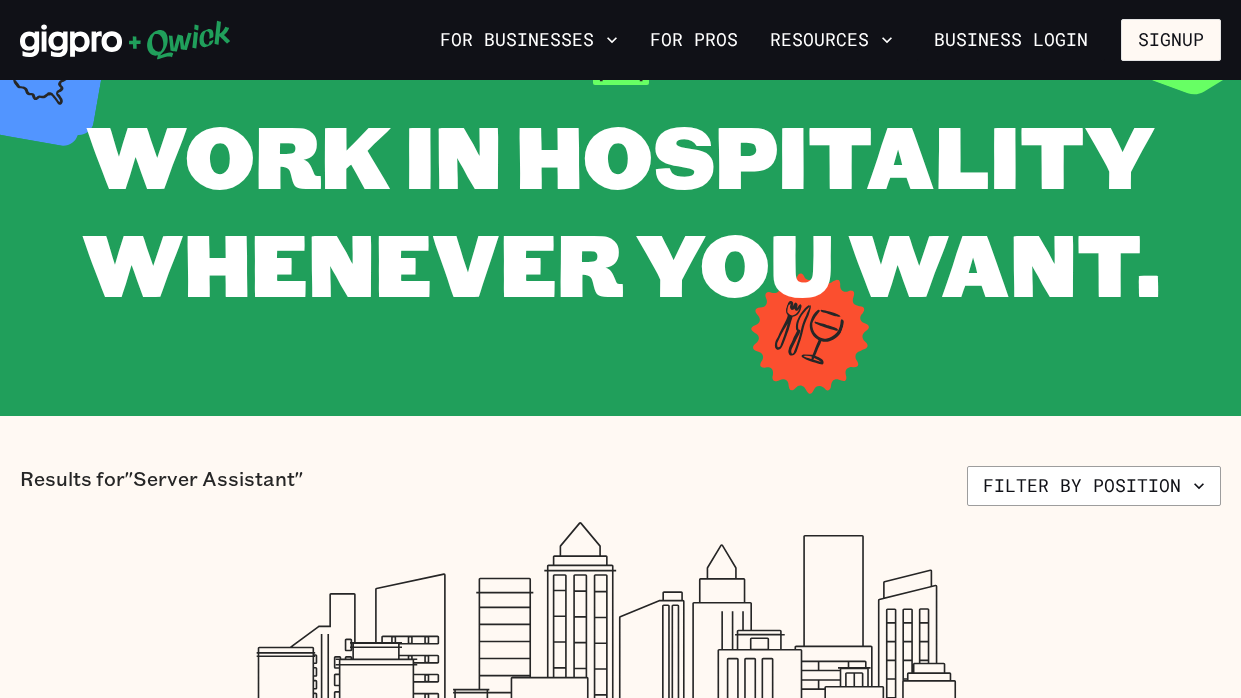 click on "For Pros" at bounding box center [694, 40] 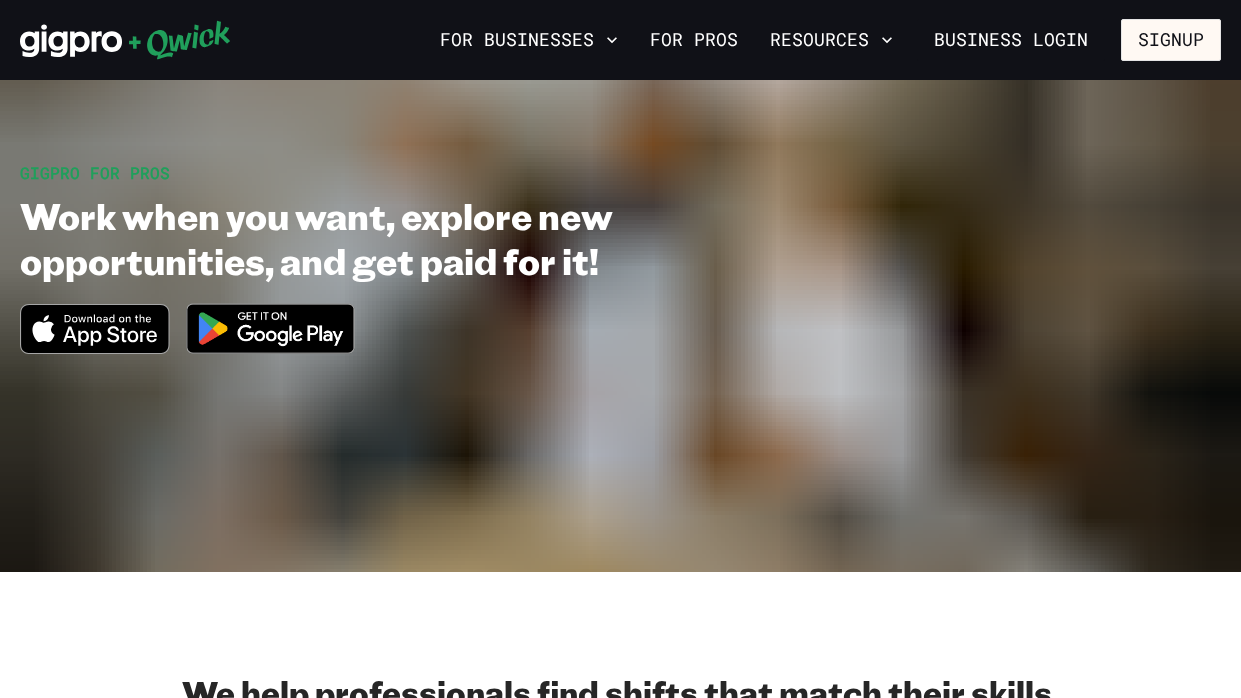scroll, scrollTop: 0, scrollLeft: 0, axis: both 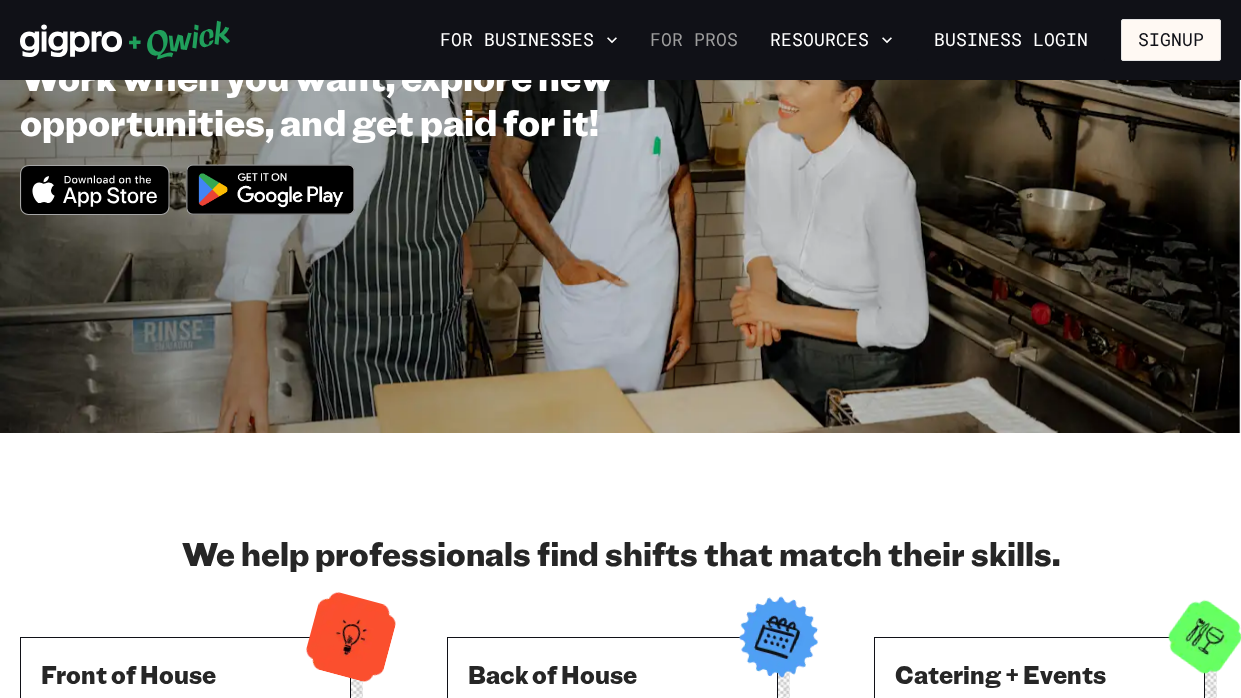 click on "For Pros" at bounding box center [694, 40] 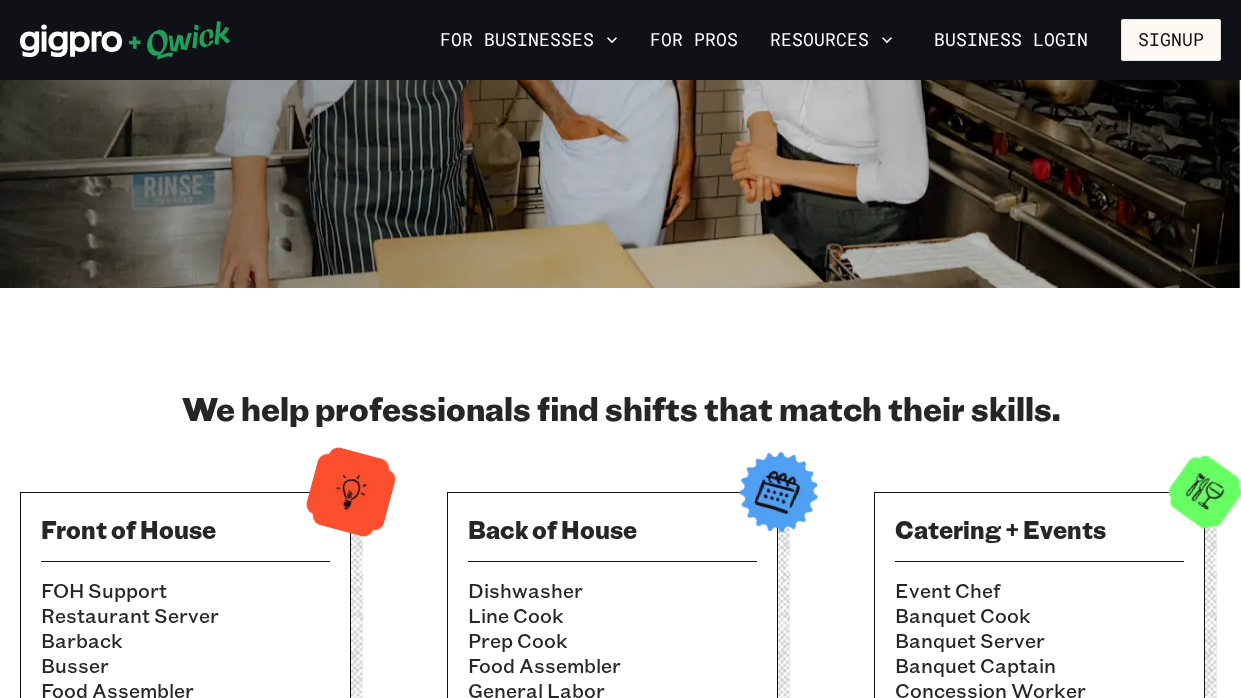 scroll, scrollTop: 139, scrollLeft: 0, axis: vertical 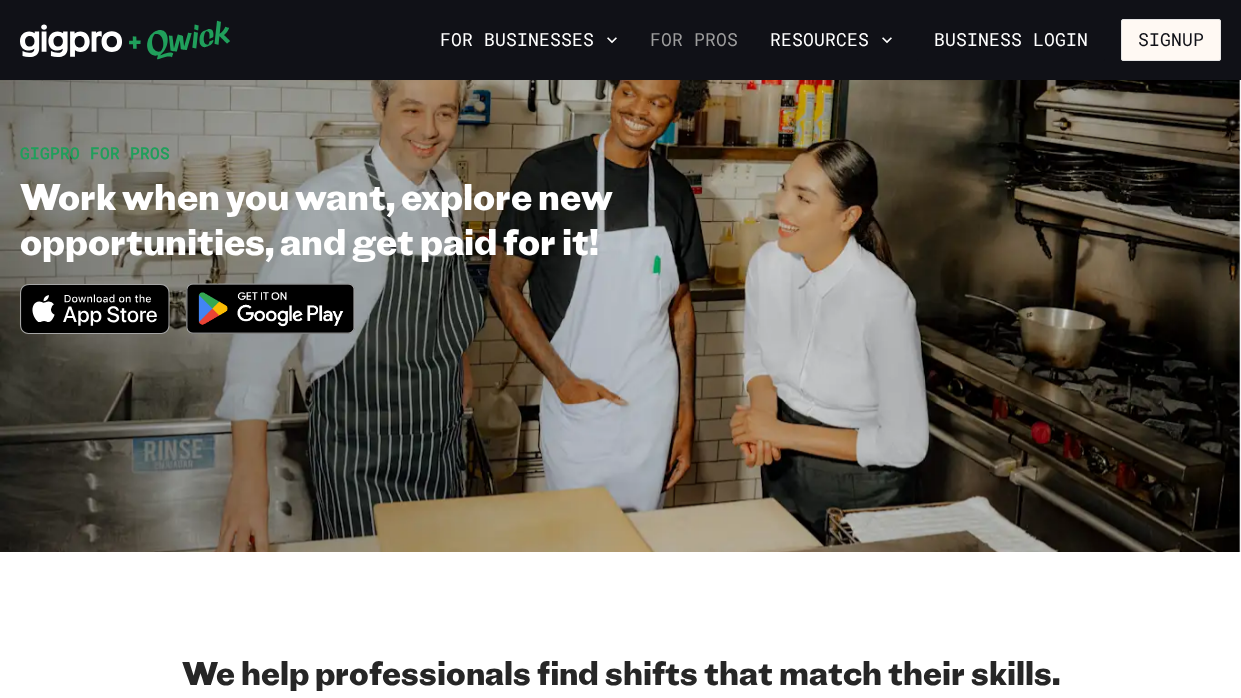 click on "For Pros" at bounding box center [694, 40] 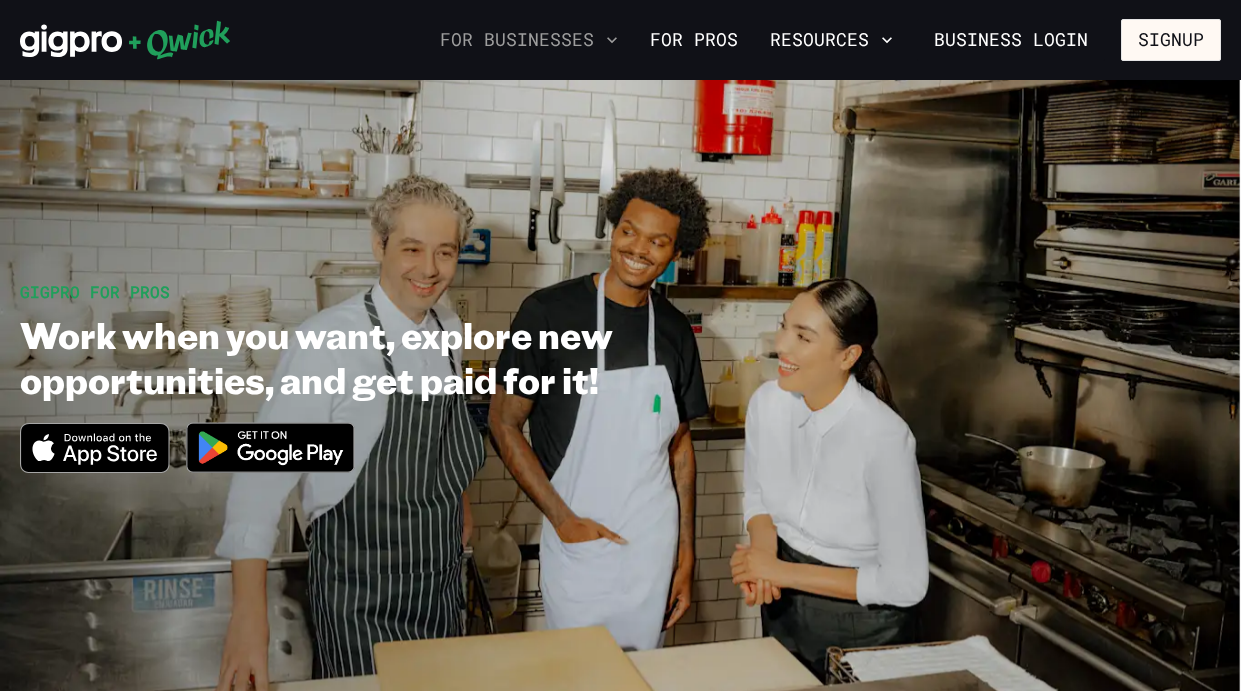 click on "For Businesses" at bounding box center (529, 40) 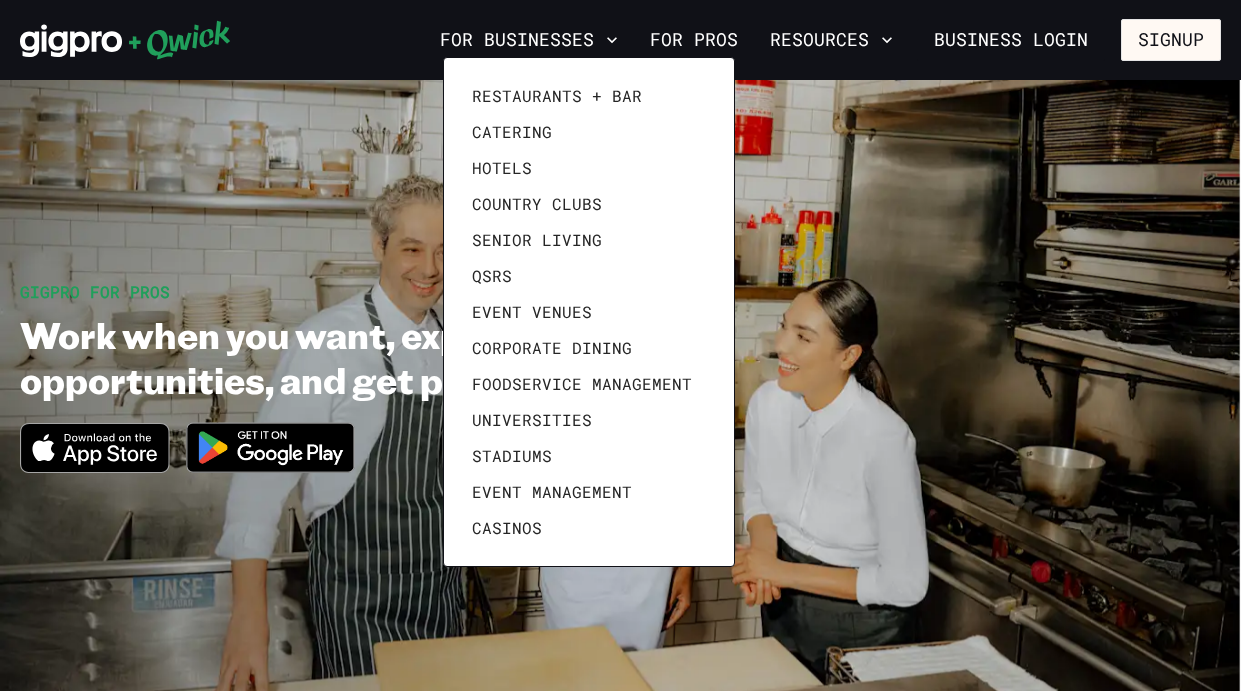 click at bounding box center [620, 349] 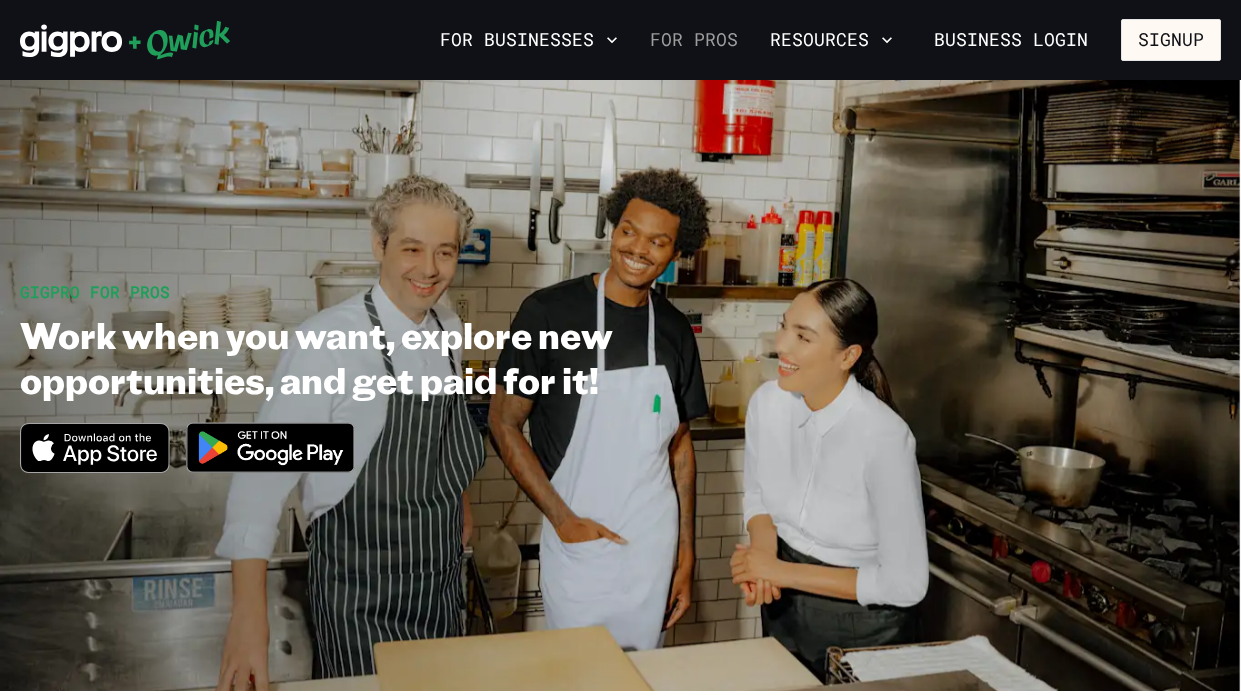 click on "For Pros" at bounding box center (694, 40) 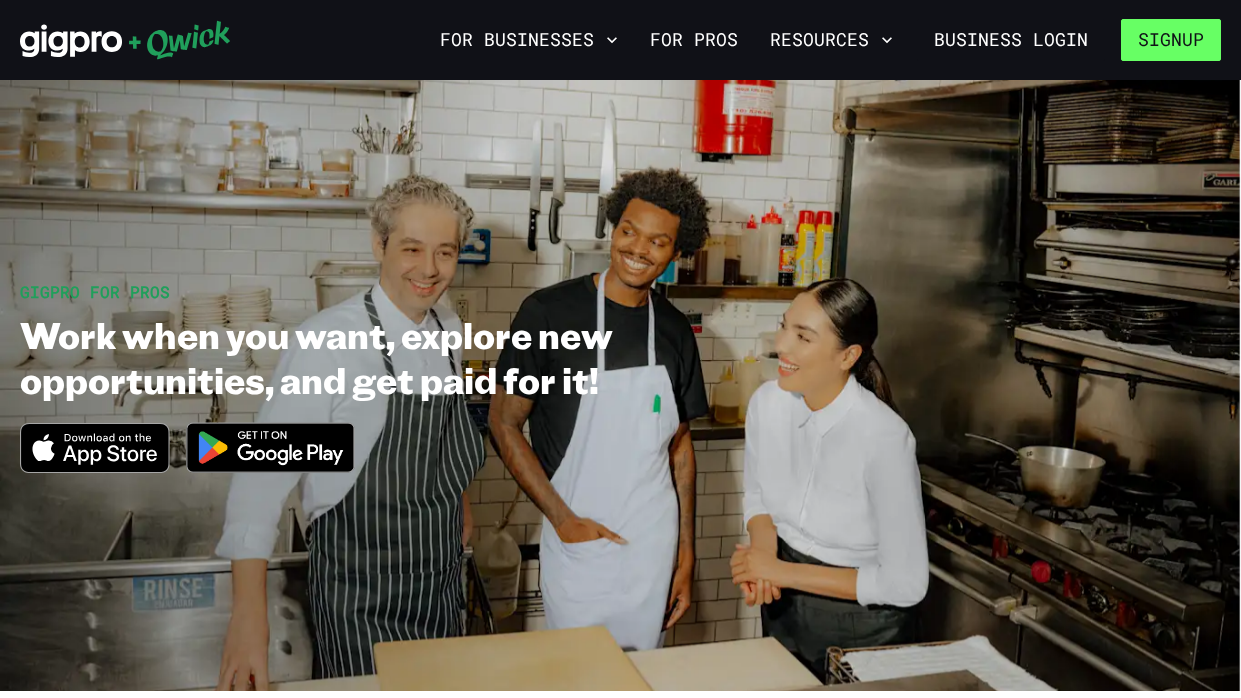 click on "Signup" at bounding box center [1171, 40] 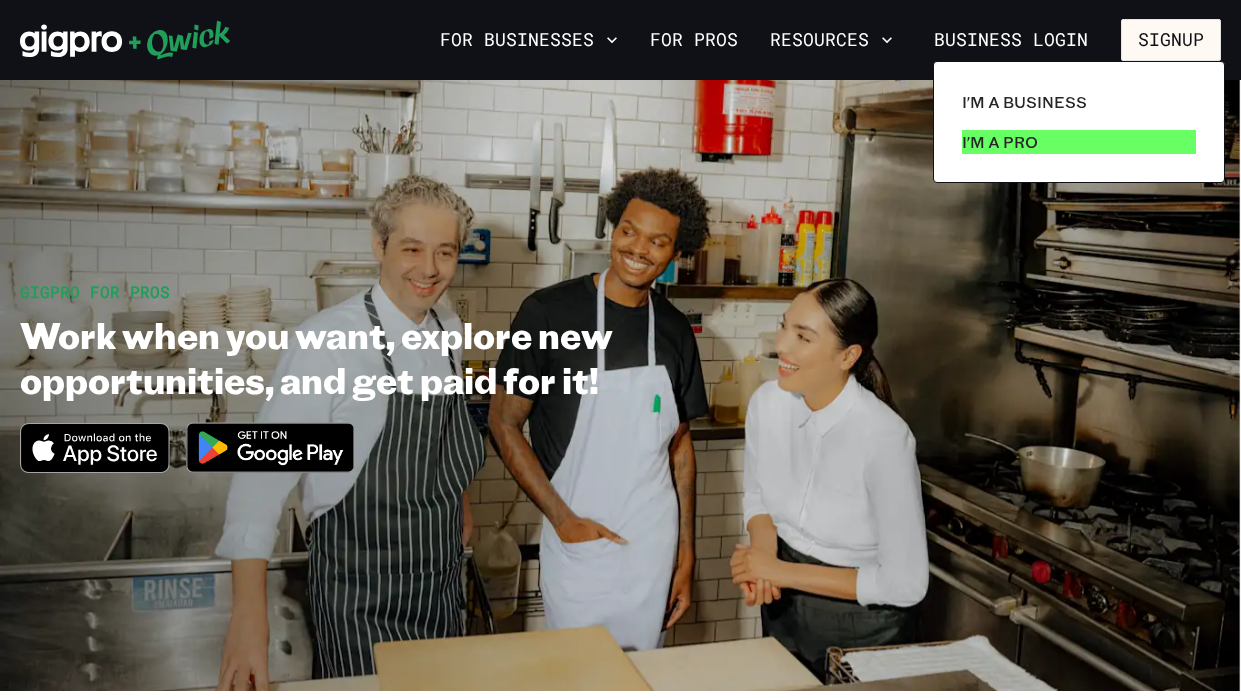 click on "I'm a Pro" at bounding box center [1079, 142] 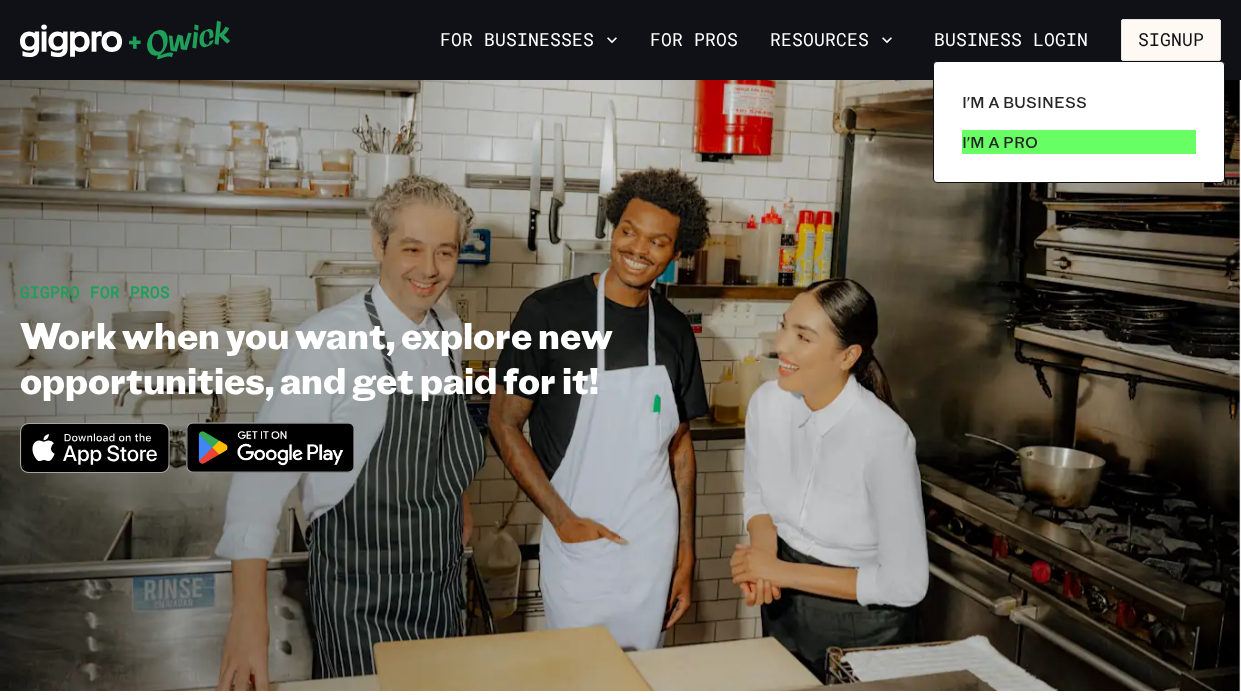 click on "I'm a Pro" at bounding box center [1079, 142] 